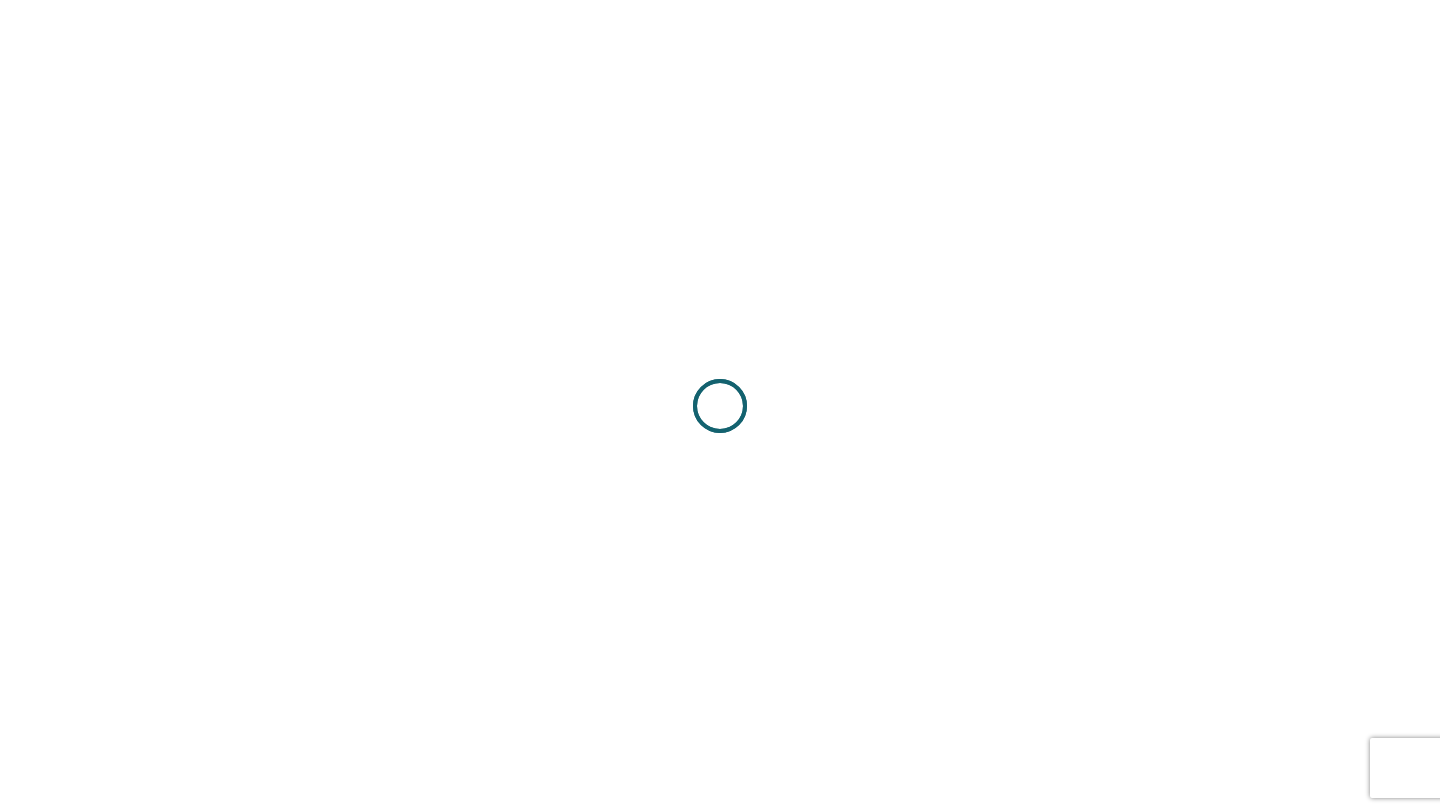scroll, scrollTop: 0, scrollLeft: 0, axis: both 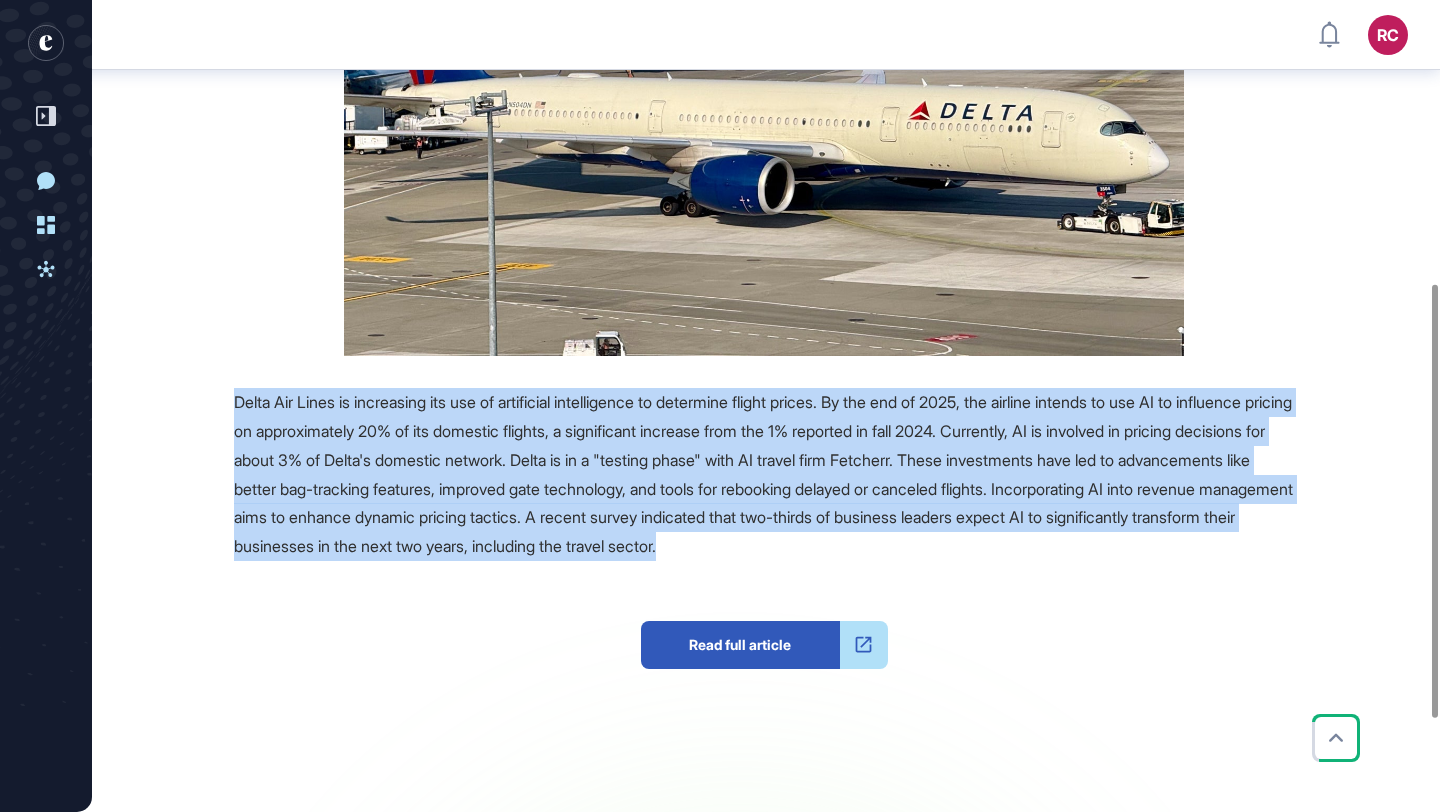drag, startPoint x: 230, startPoint y: 398, endPoint x: 1217, endPoint y: 553, distance: 999.0966 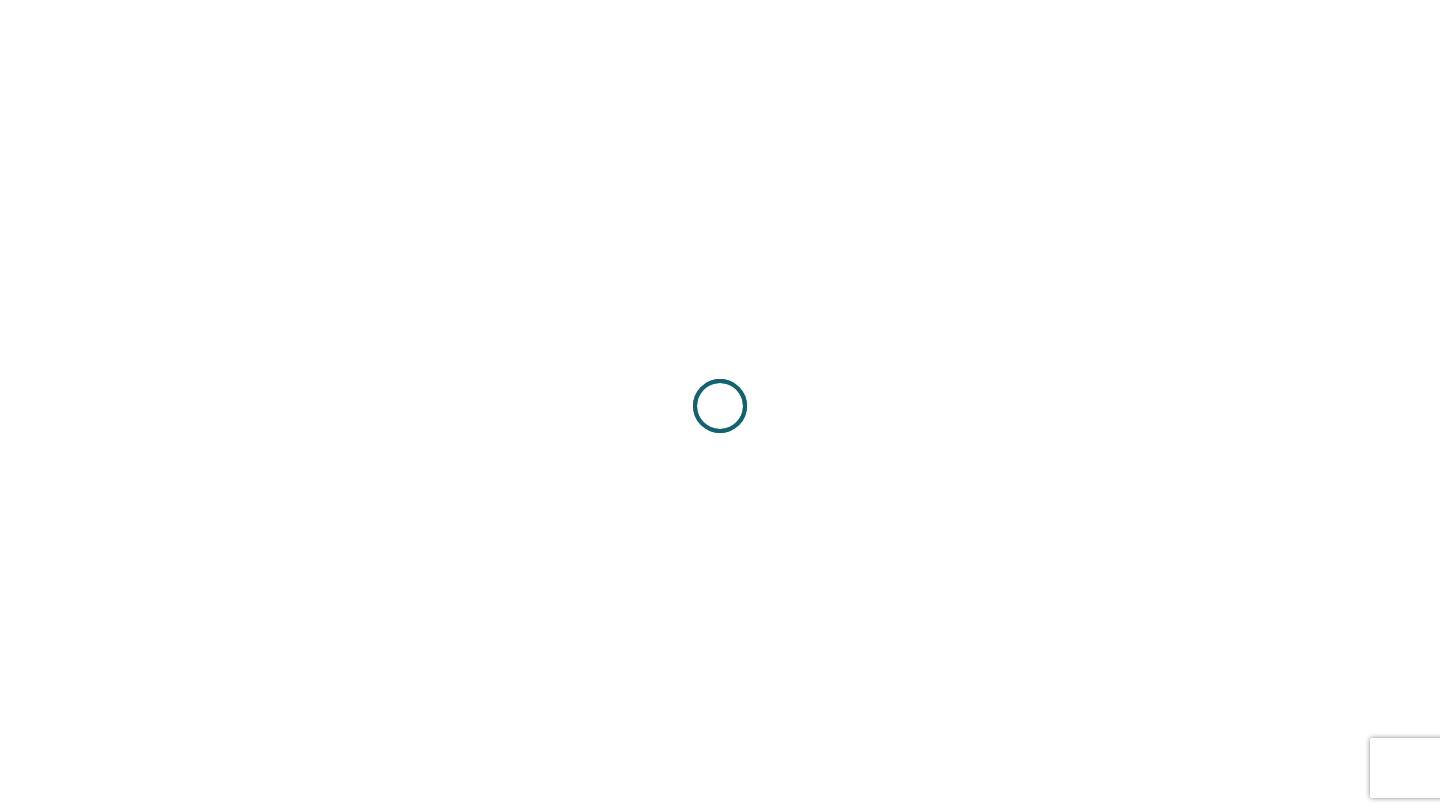 scroll, scrollTop: 0, scrollLeft: 0, axis: both 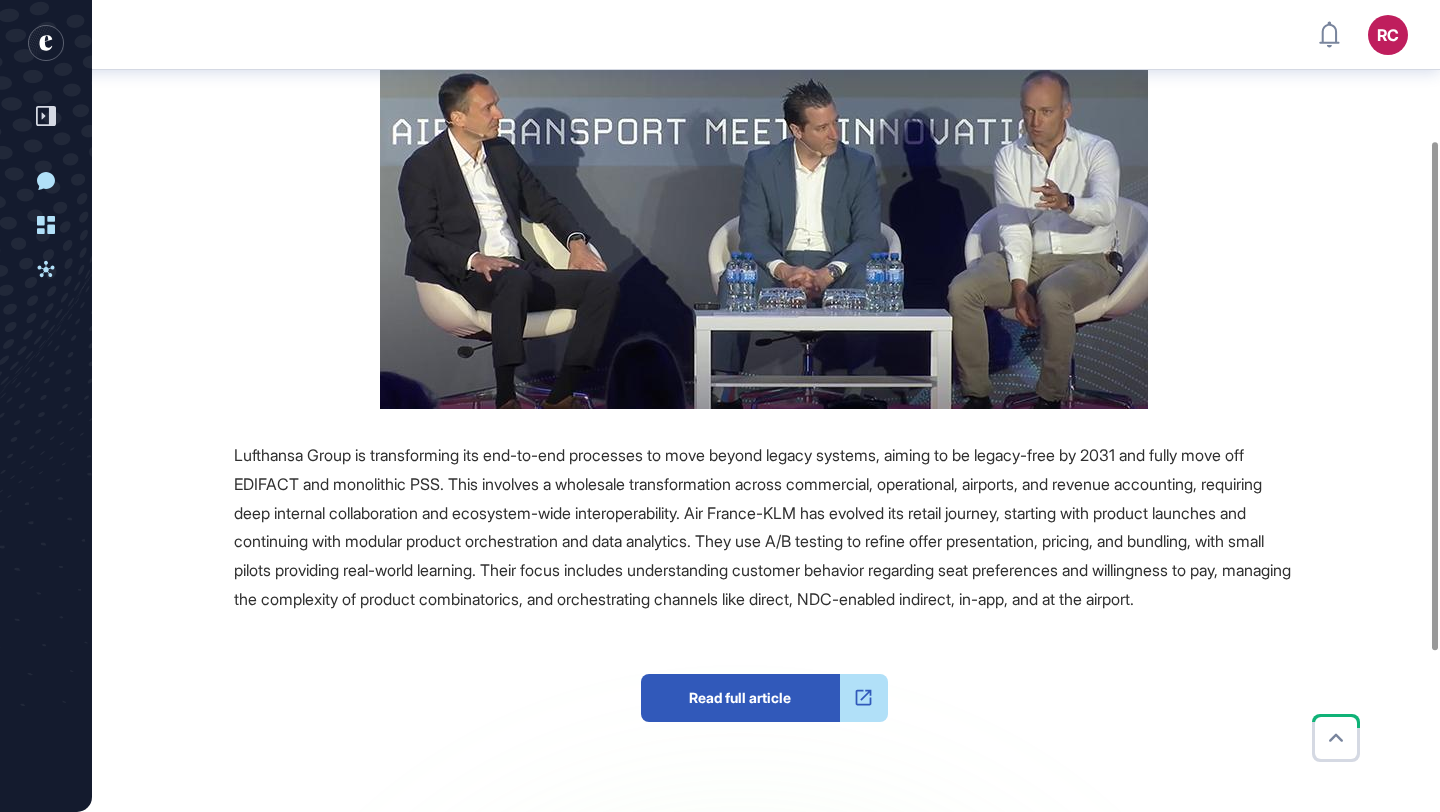 click on "Read full article" at bounding box center [740, 698] 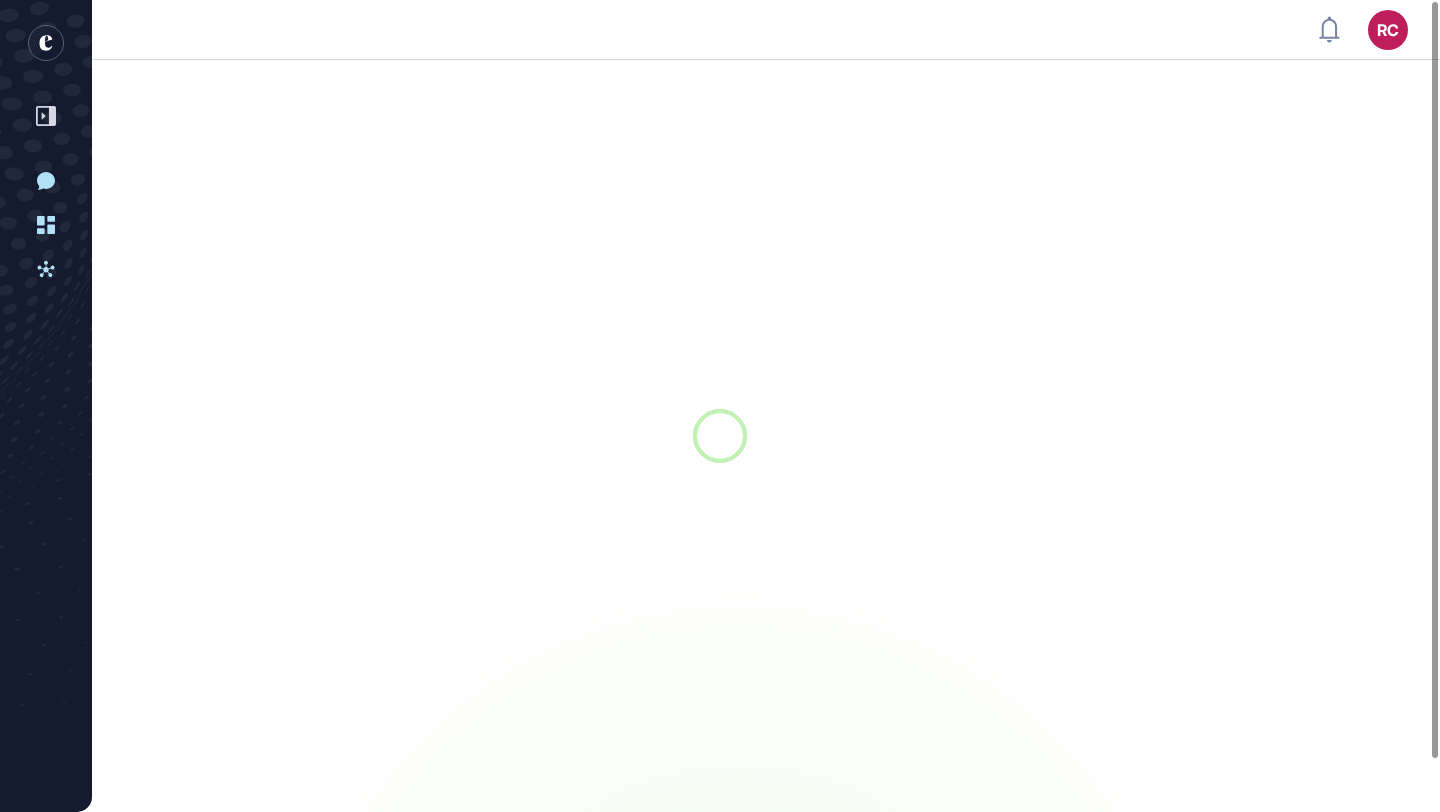 scroll, scrollTop: 0, scrollLeft: 0, axis: both 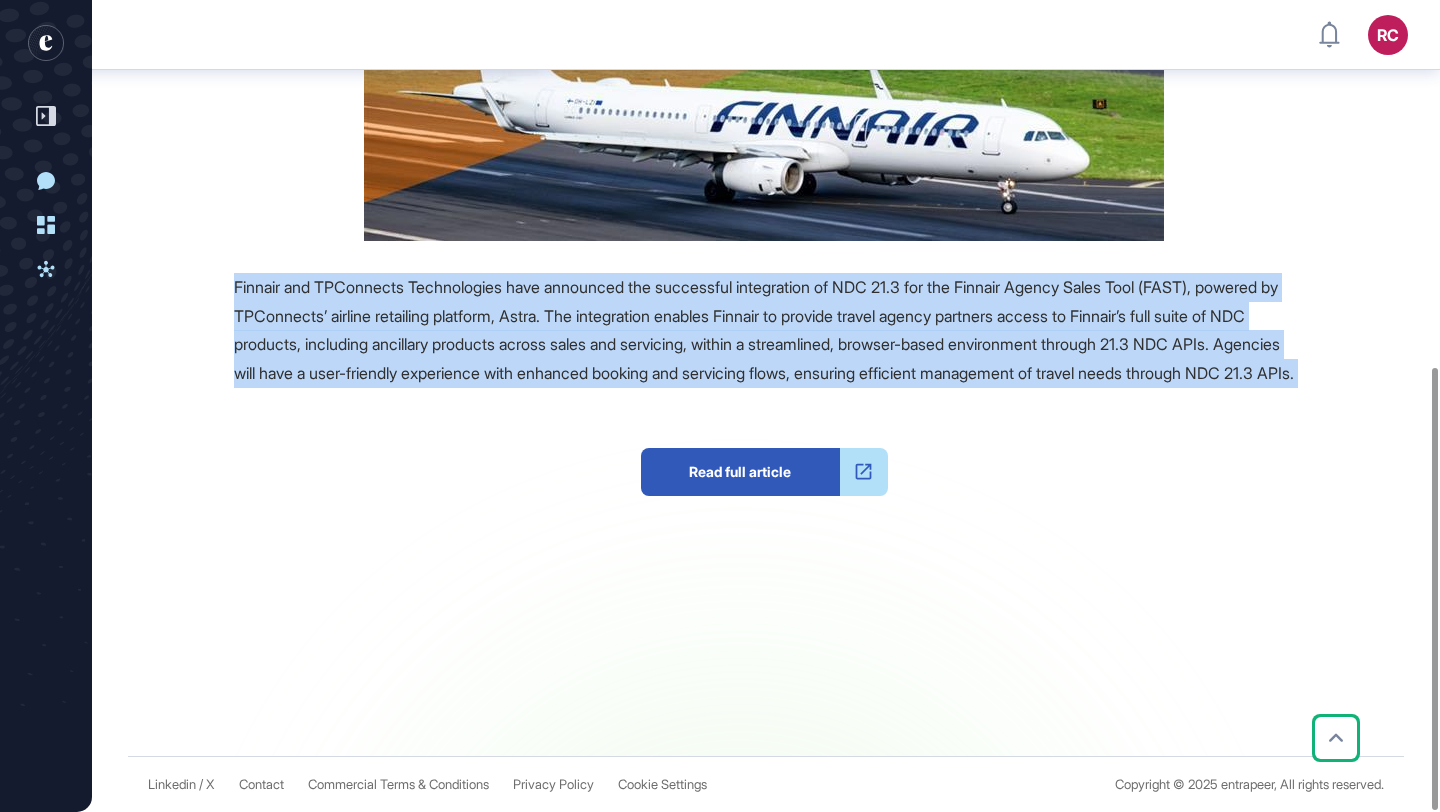 drag, startPoint x: 227, startPoint y: 253, endPoint x: 575, endPoint y: 455, distance: 402.37793 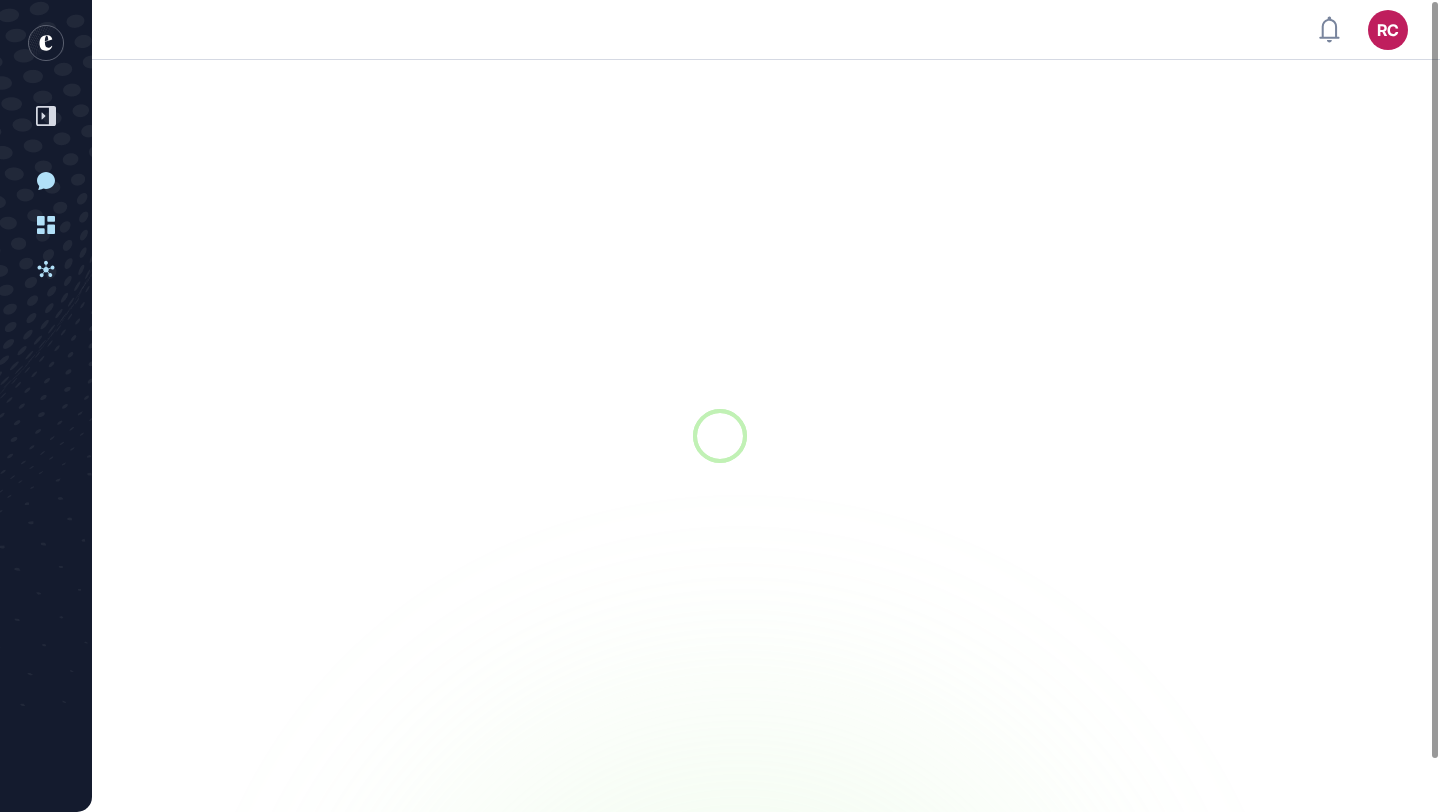 scroll, scrollTop: 0, scrollLeft: 0, axis: both 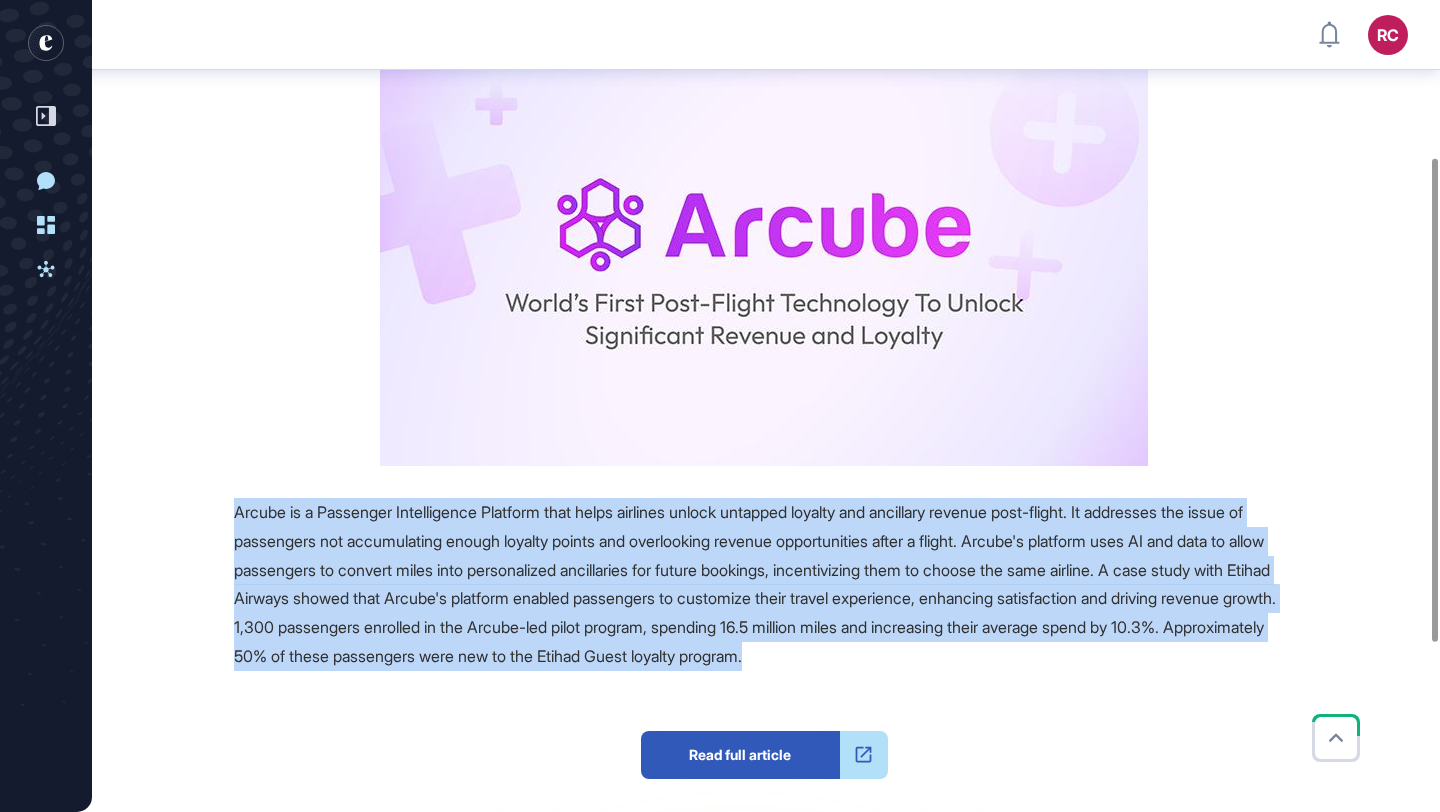 drag, startPoint x: 223, startPoint y: 501, endPoint x: 1251, endPoint y: 661, distance: 1040.3768 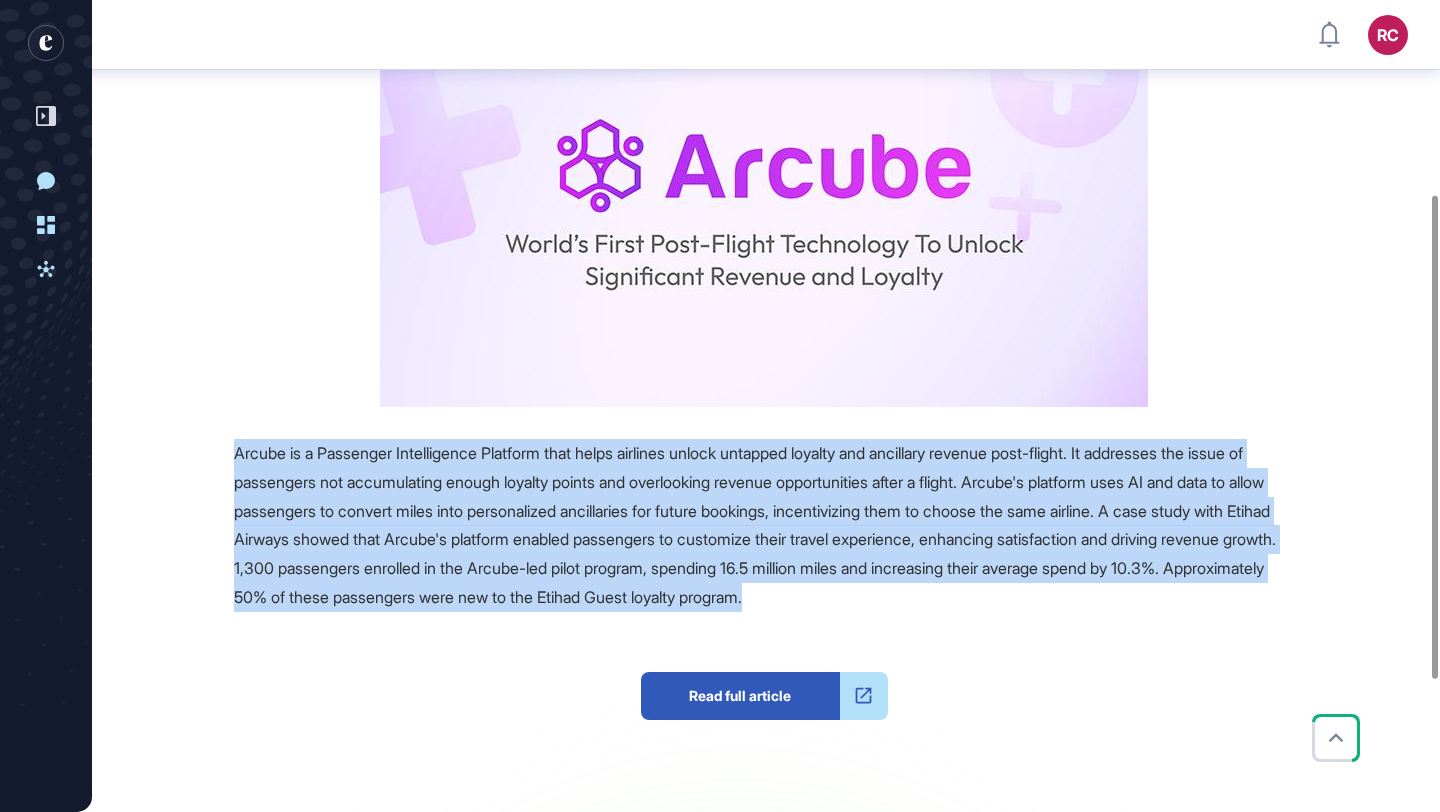 scroll, scrollTop: 327, scrollLeft: 0, axis: vertical 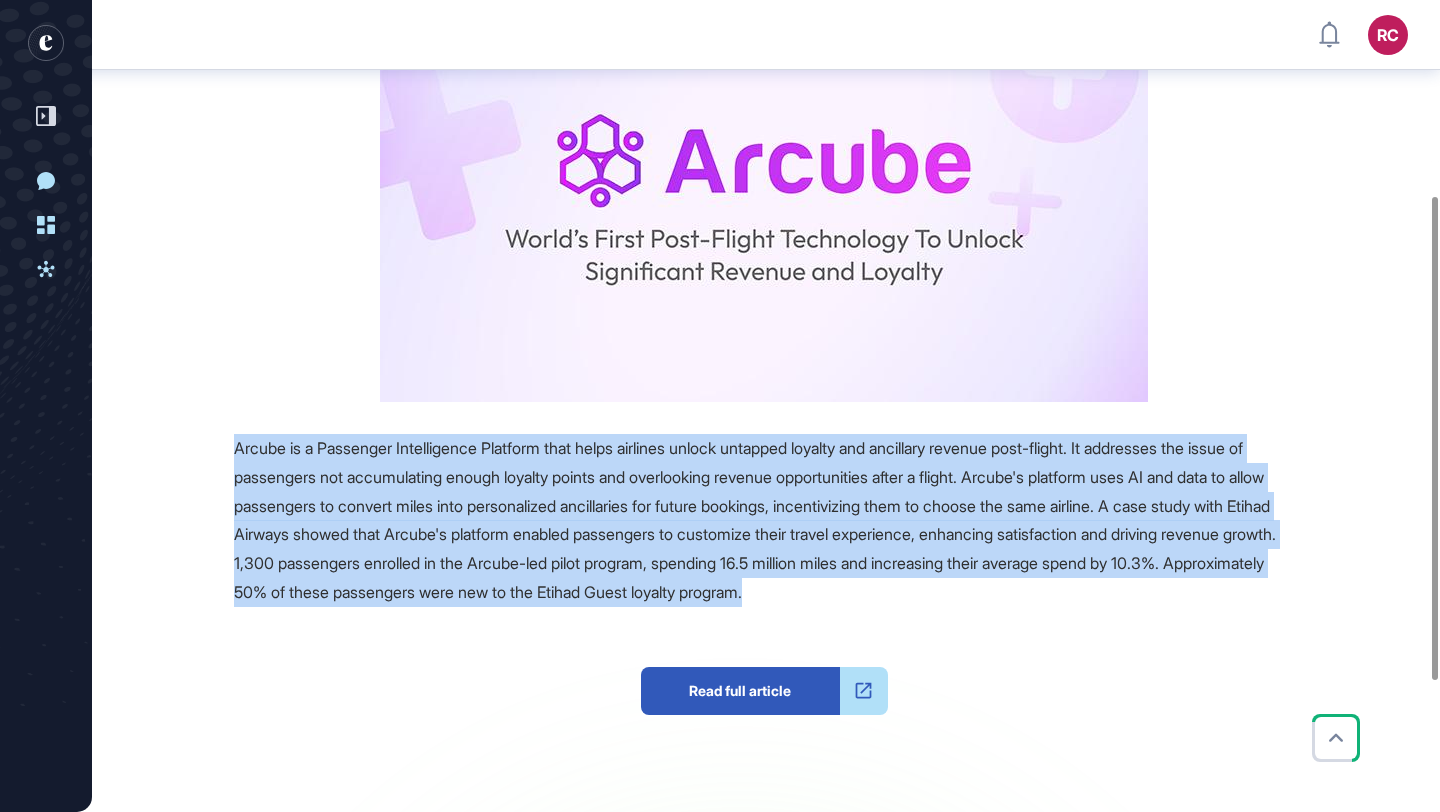 click on "Read full article" at bounding box center [740, 691] 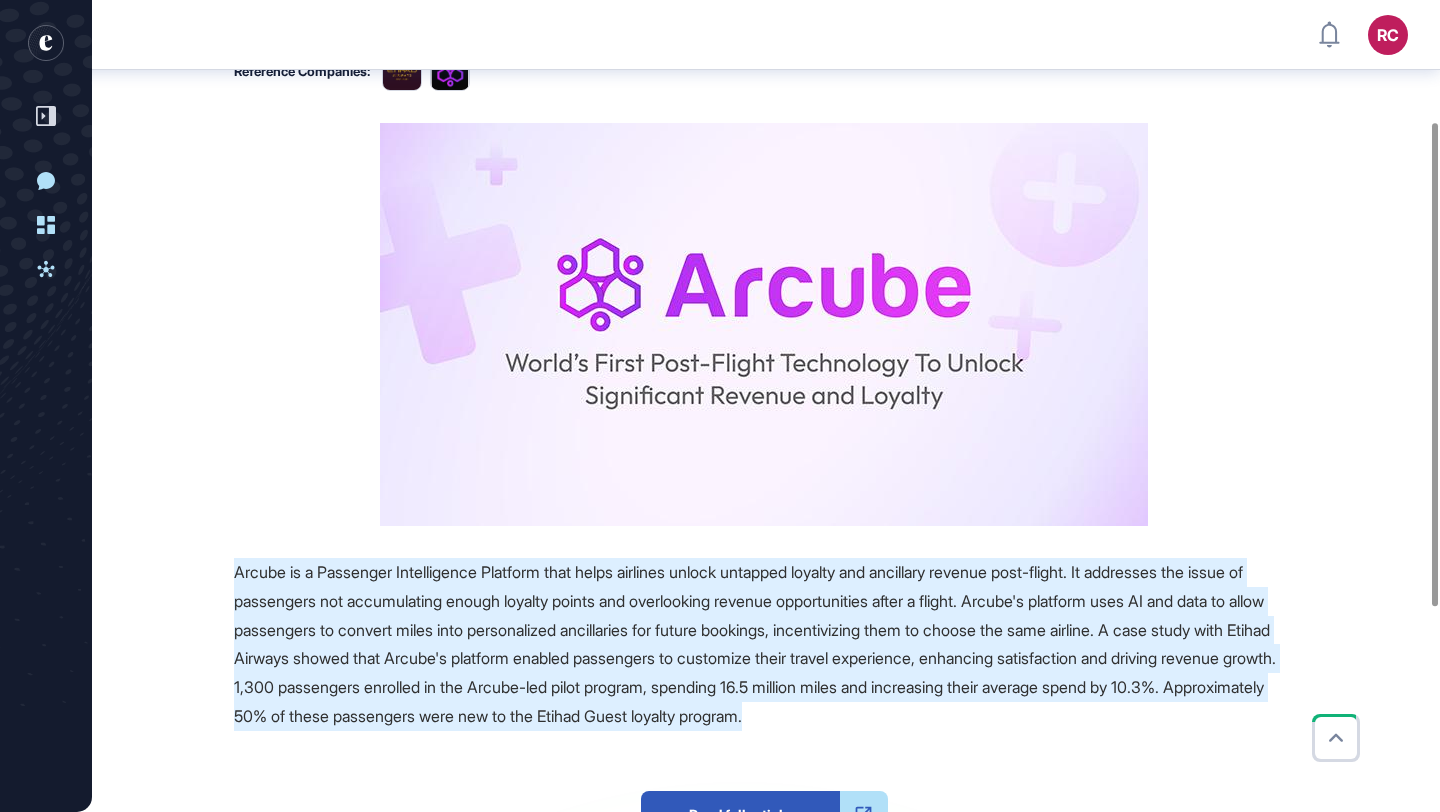 scroll, scrollTop: 151, scrollLeft: 0, axis: vertical 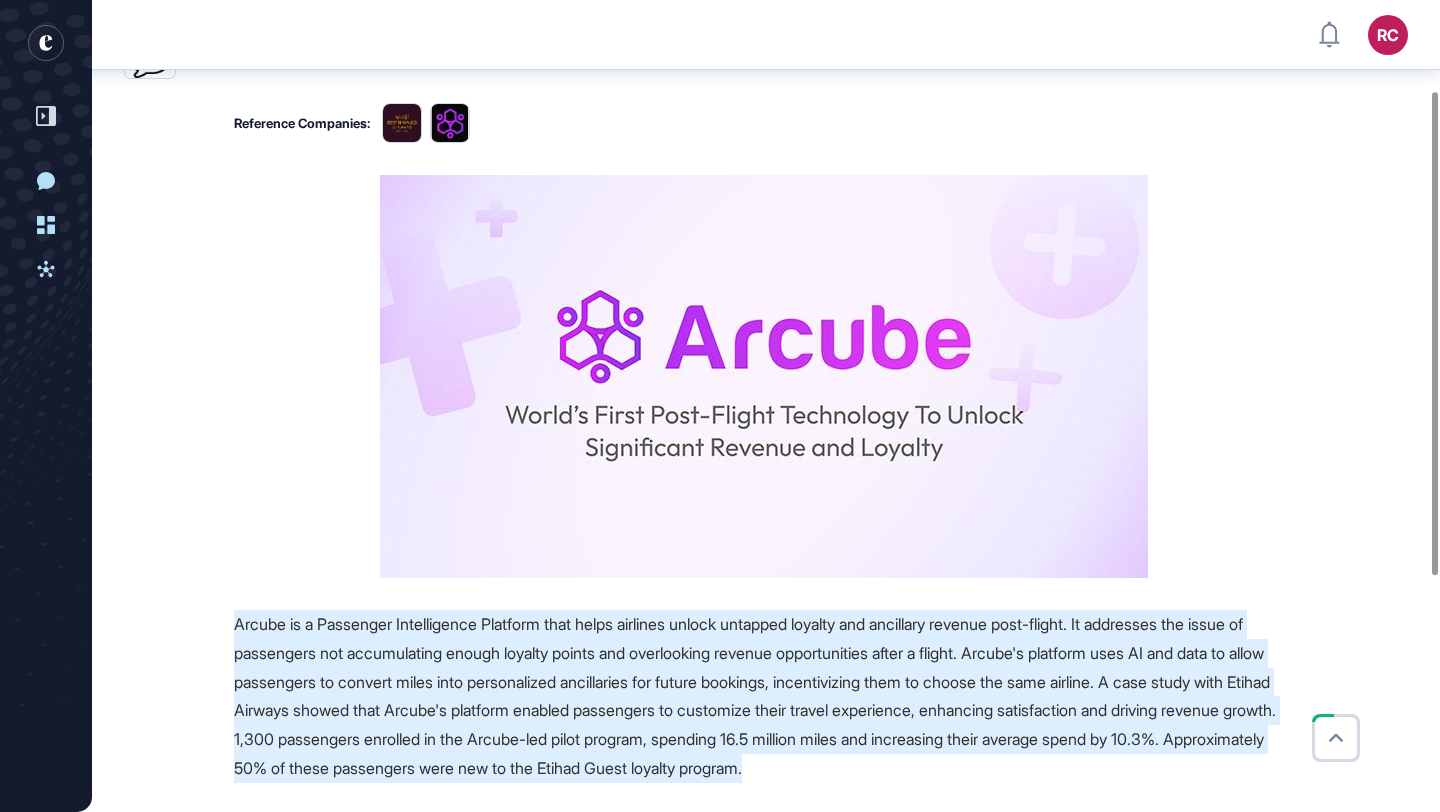 drag, startPoint x: 813, startPoint y: 304, endPoint x: 478, endPoint y: 0, distance: 452.37262 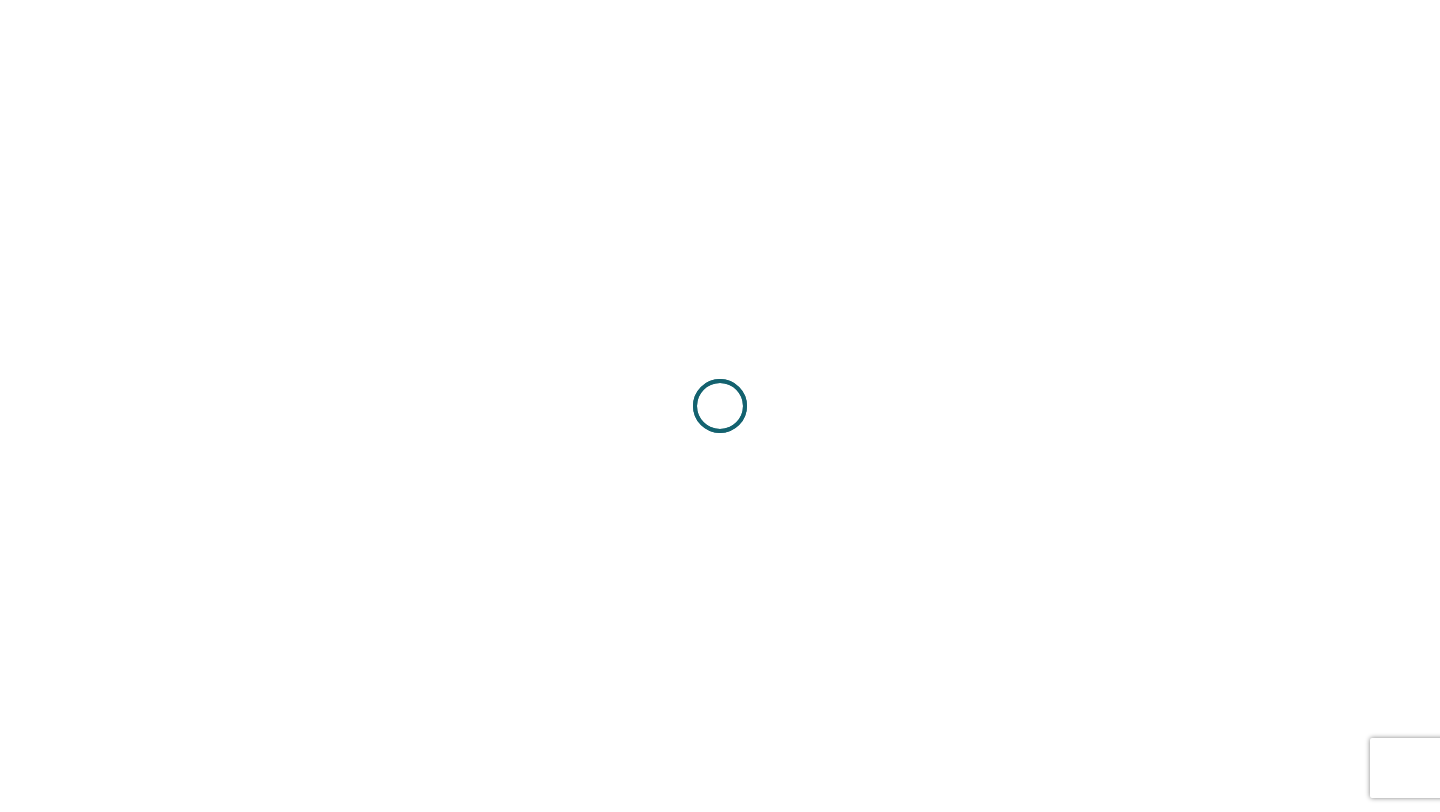 scroll, scrollTop: 0, scrollLeft: 0, axis: both 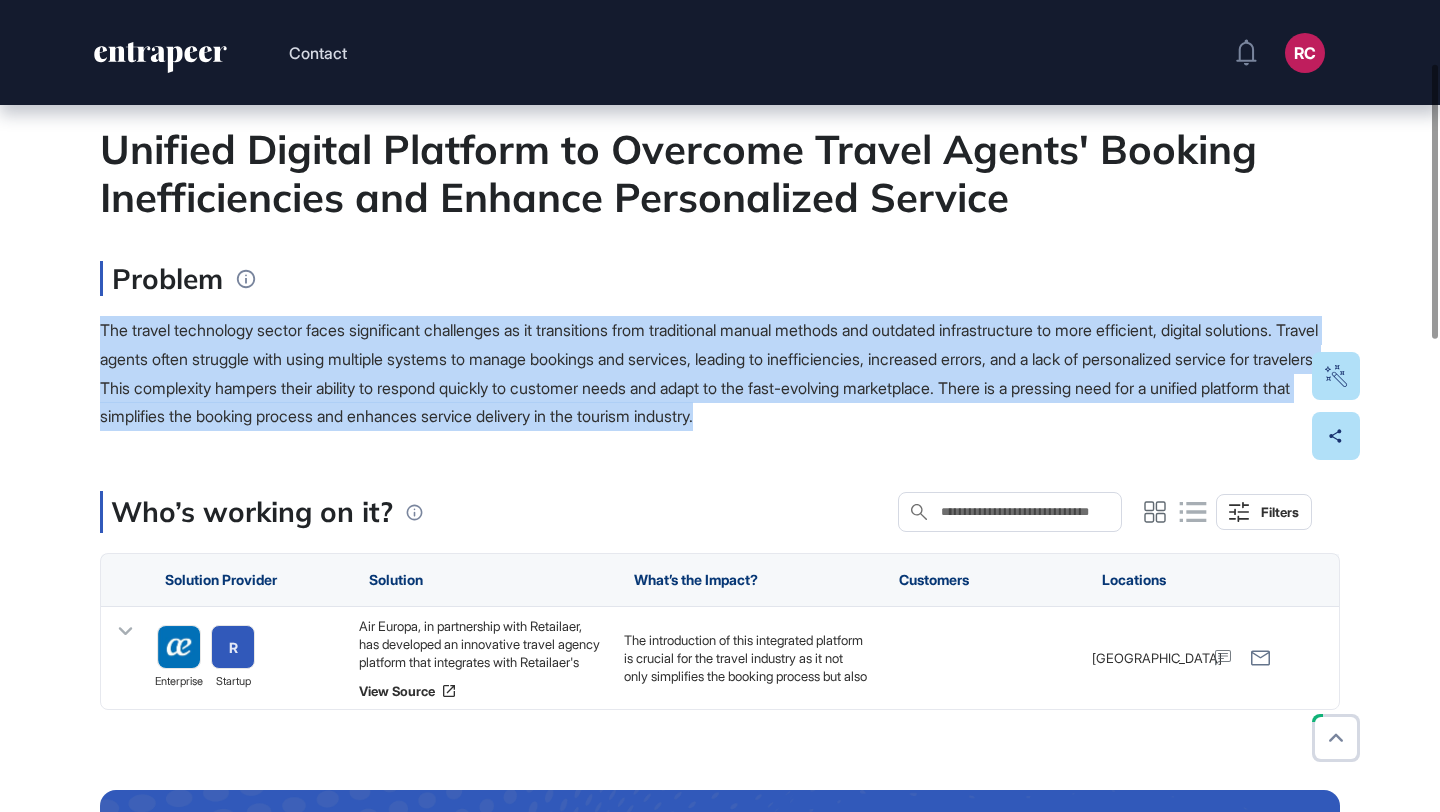 drag, startPoint x: 87, startPoint y: 323, endPoint x: 1091, endPoint y: 419, distance: 1008.5792 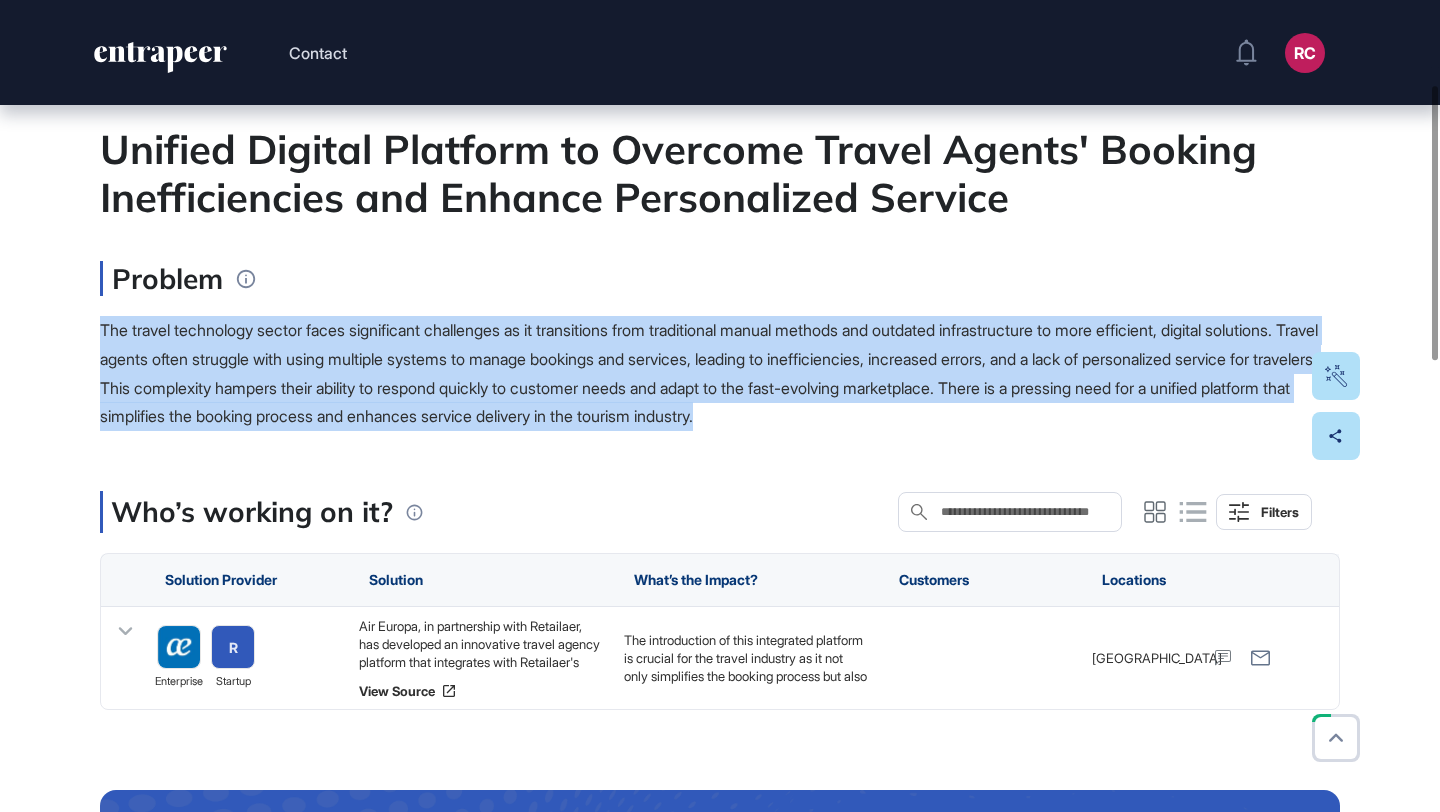 scroll, scrollTop: 252, scrollLeft: 0, axis: vertical 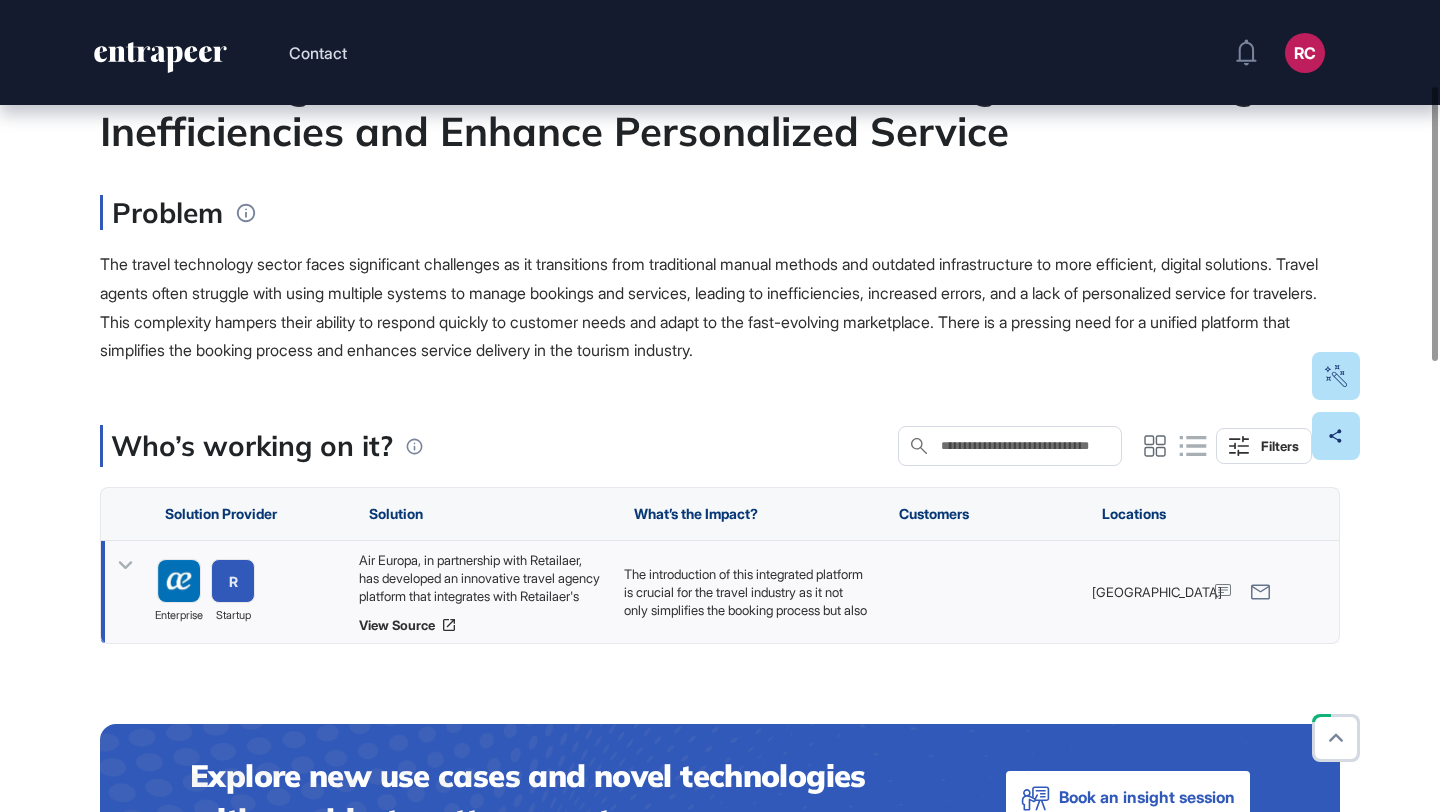 click on "Air Europa, in partnership with Retailaer, has developed an innovative travel agency platform that integrates with Retailaer's advanced Offer and Order Management System (OMS). This platform allows travel agents to access a comprehensive range of services, including flights, ancillaries, and third-party offerings, all through a single, user-friendly interface. The integration with the New Distribution Capability (NDC) program further enhances the platform by providing agents with dynamic and personalized offerings, enabling them to tailor services to individual customer needs. This solution streamlines the booking process, increases productivity, and minimizes errors, thereby addressing the challenges faced by travel agents." at bounding box center (481, 578) 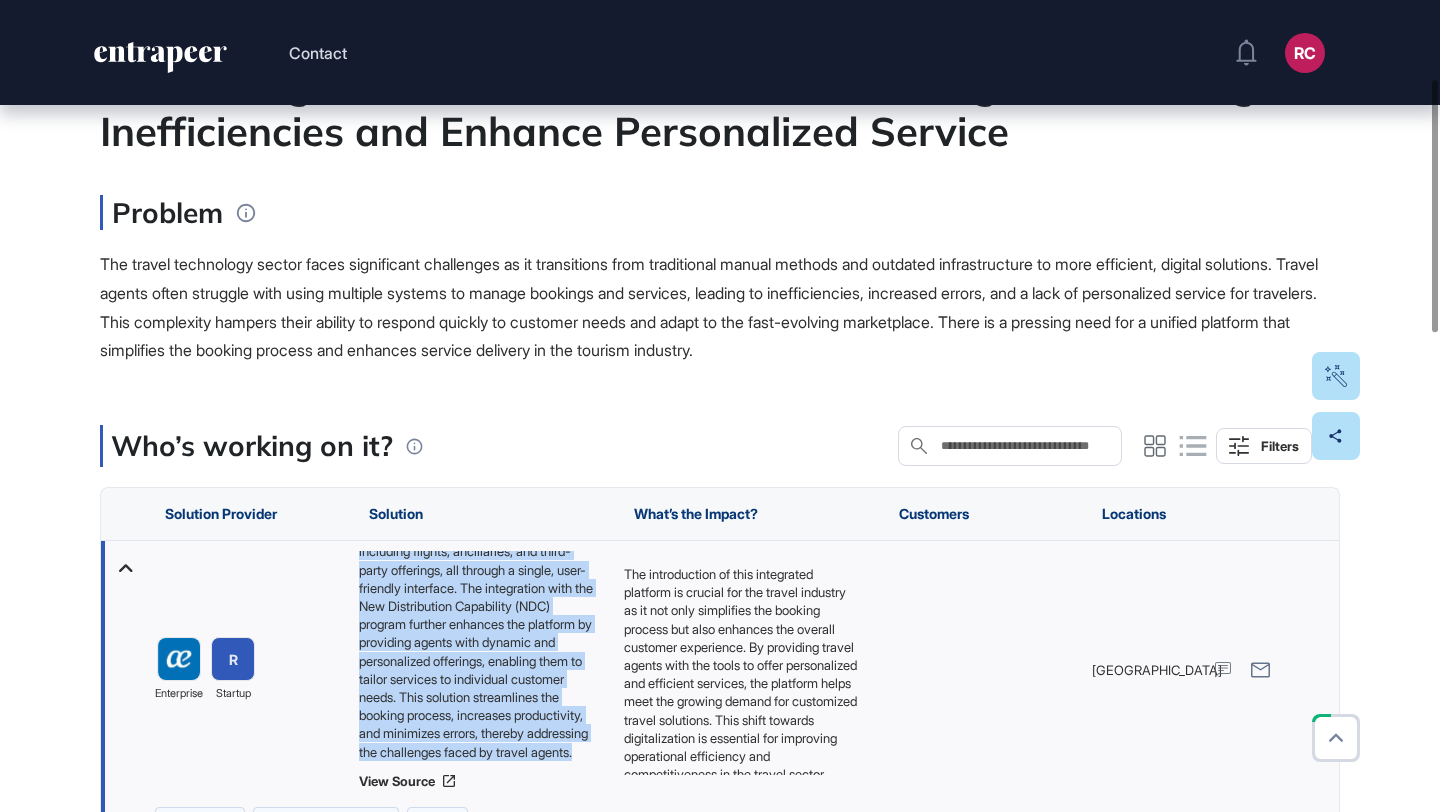 scroll, scrollTop: 172, scrollLeft: 0, axis: vertical 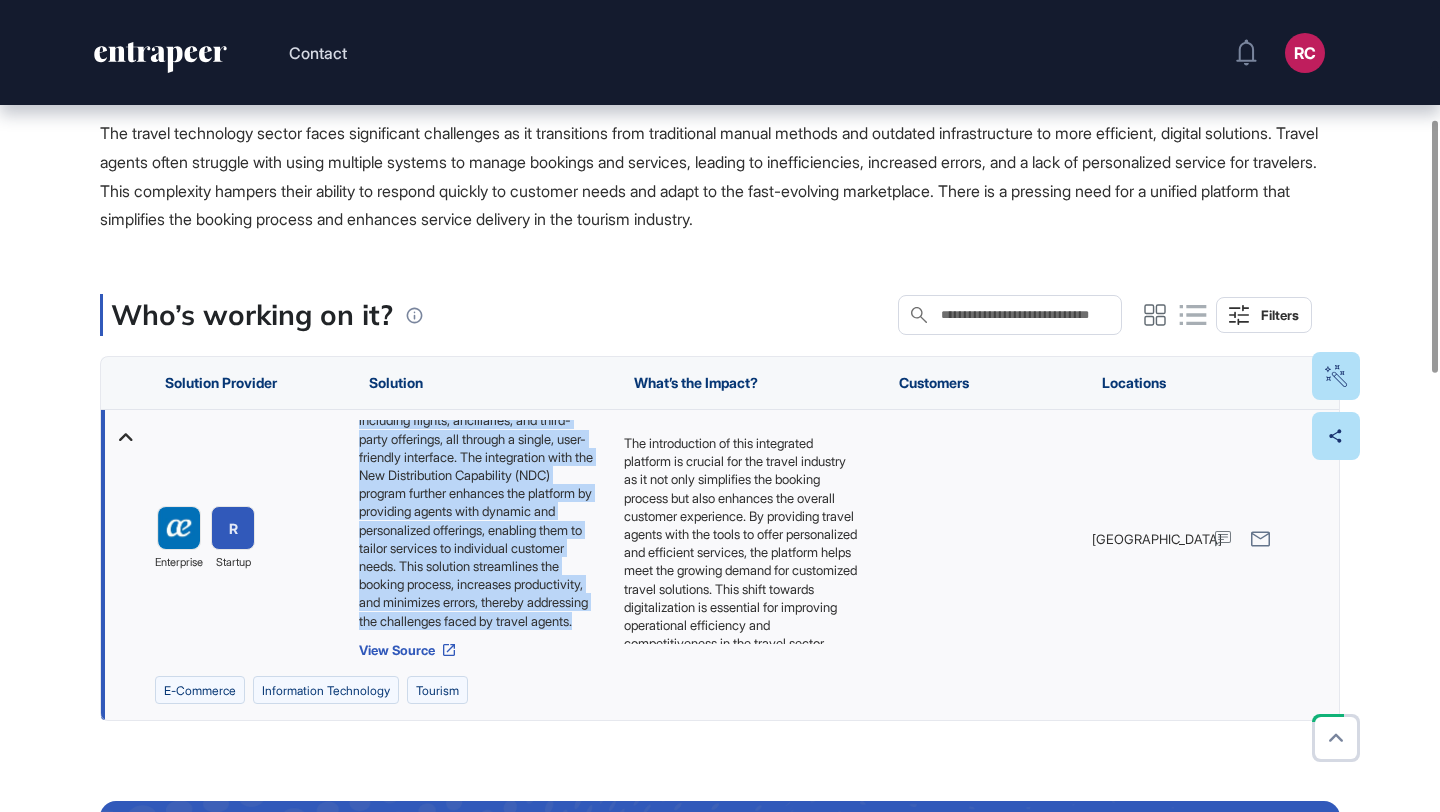 click on "View Source" at bounding box center (481, 650) 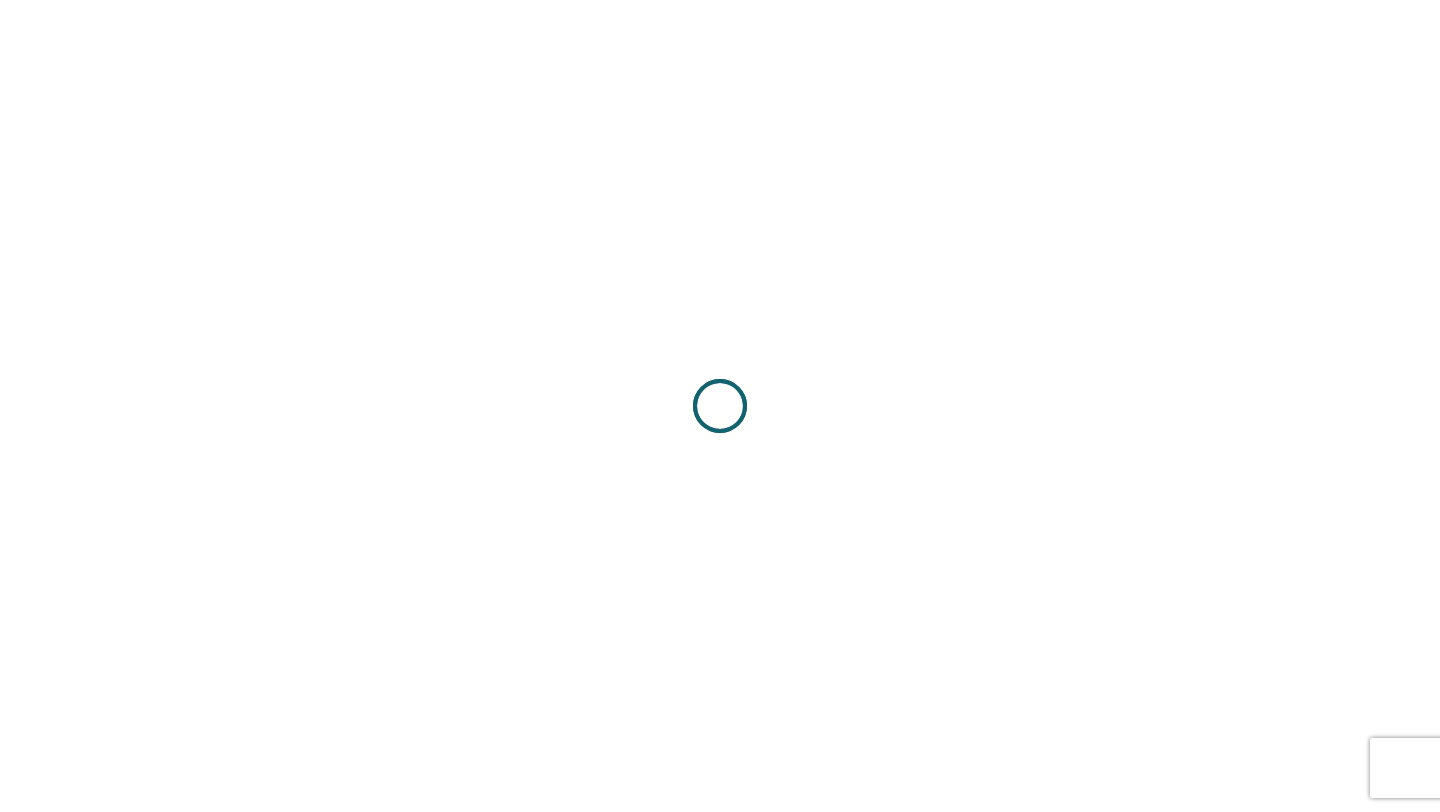 scroll, scrollTop: 0, scrollLeft: 0, axis: both 